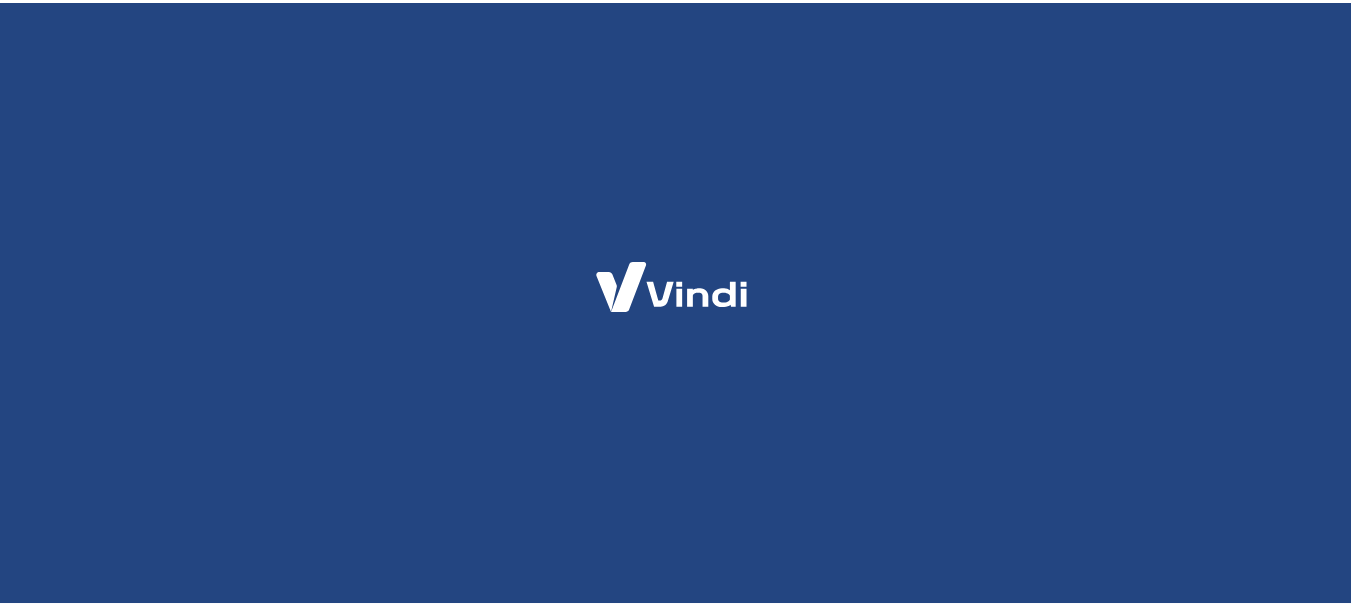 scroll, scrollTop: 0, scrollLeft: 0, axis: both 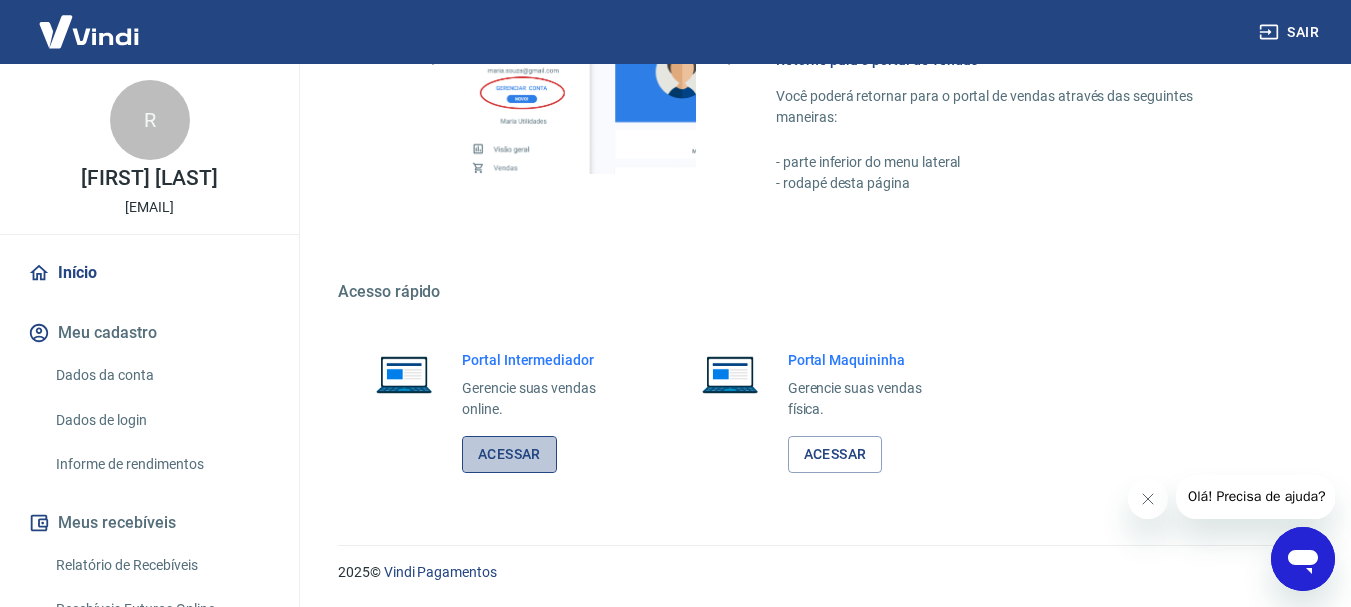 click on "Acessar" at bounding box center (509, 454) 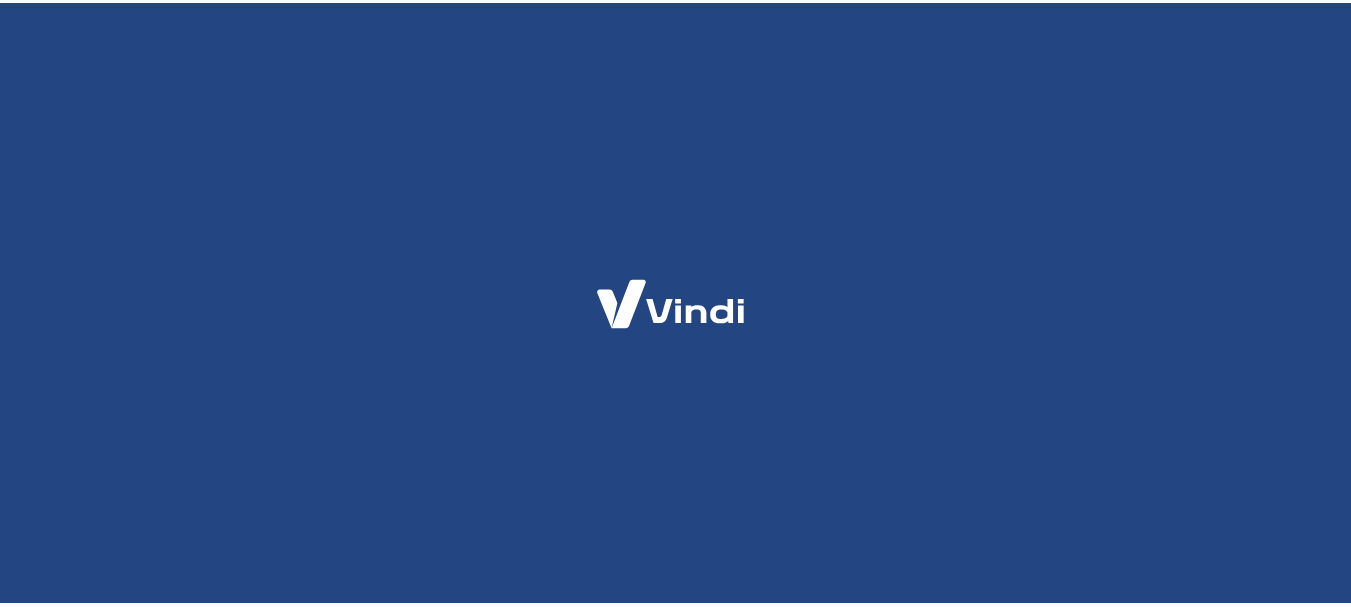 scroll, scrollTop: 0, scrollLeft: 0, axis: both 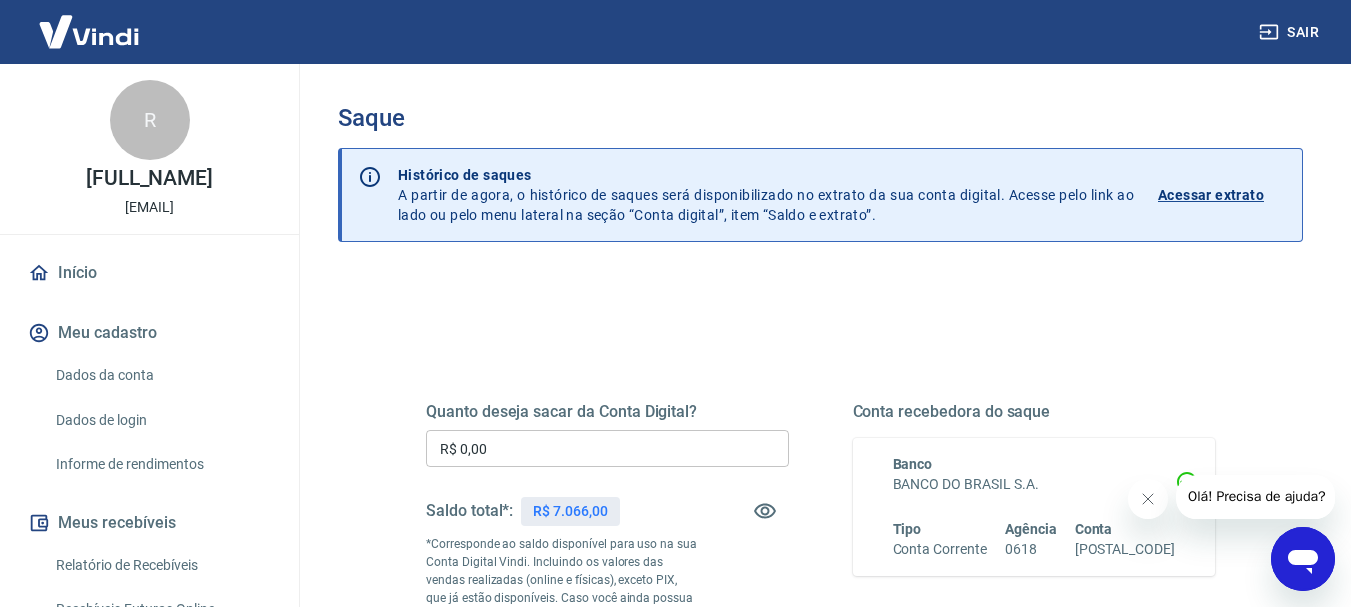 click on "R$ 0,00" at bounding box center [607, 448] 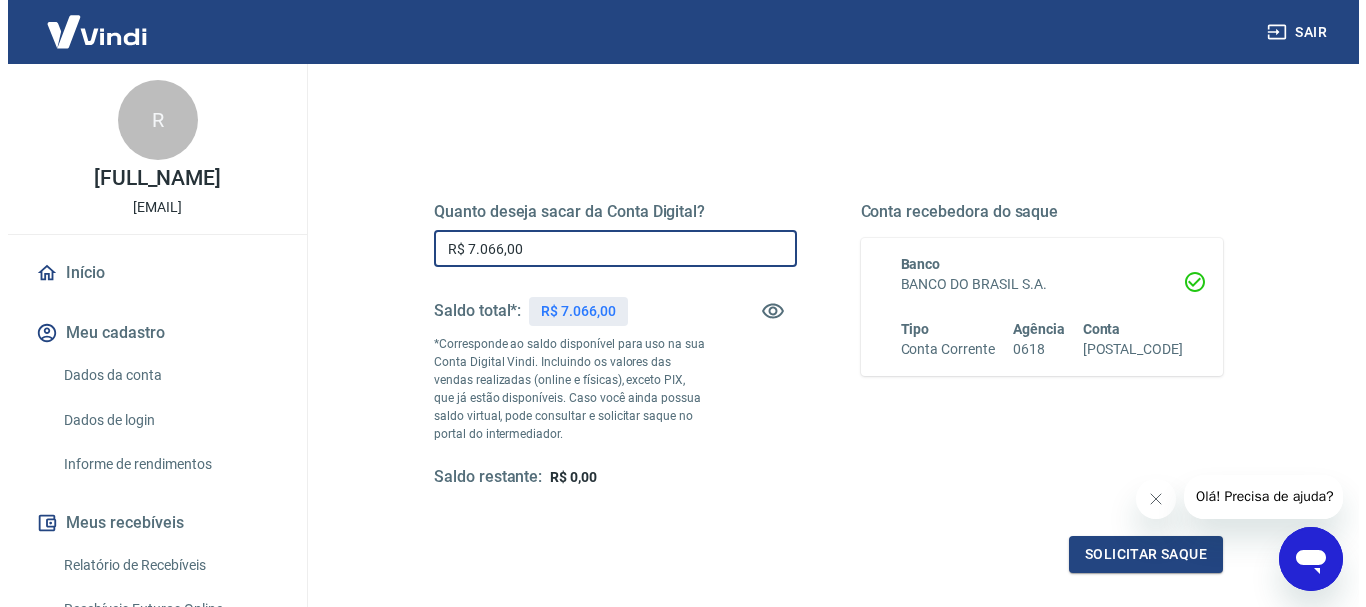scroll, scrollTop: 300, scrollLeft: 0, axis: vertical 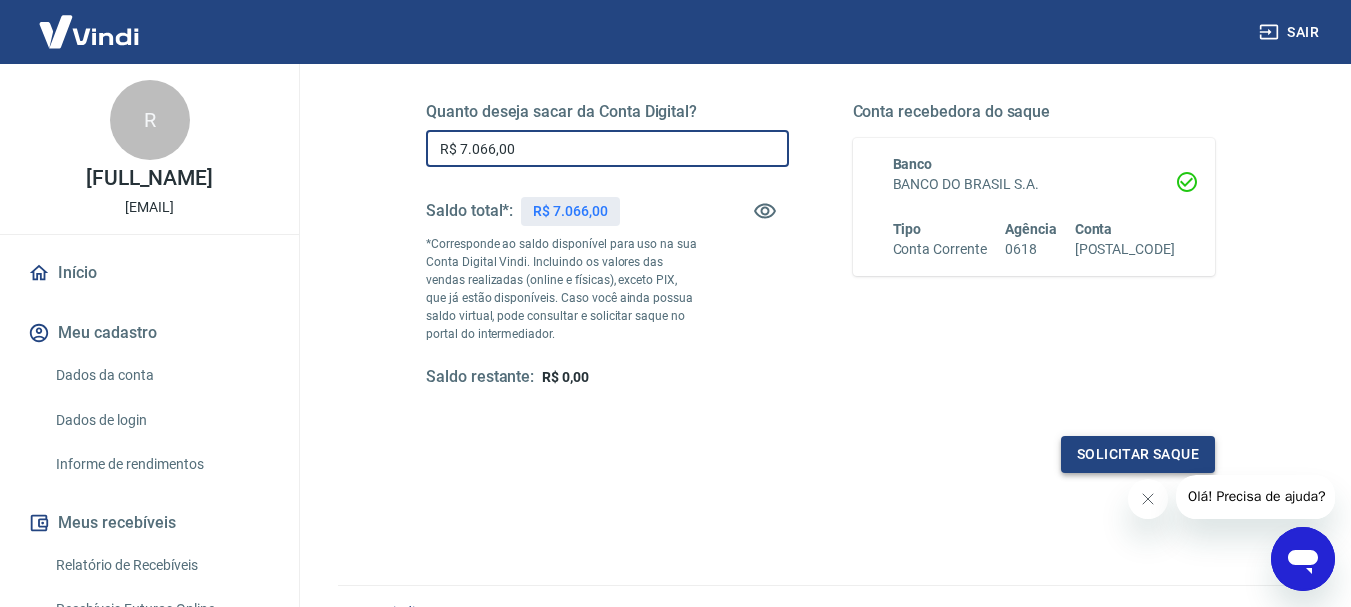 type on "R$ 7.066,00" 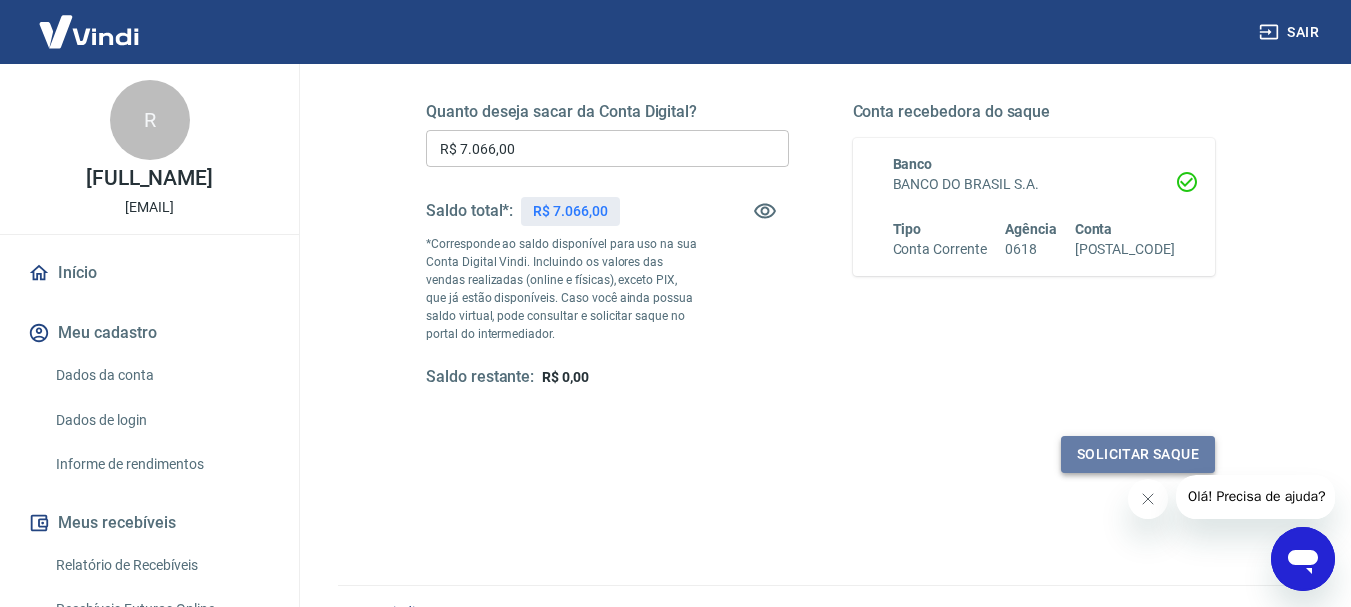 click on "Solicitar saque" at bounding box center (1138, 454) 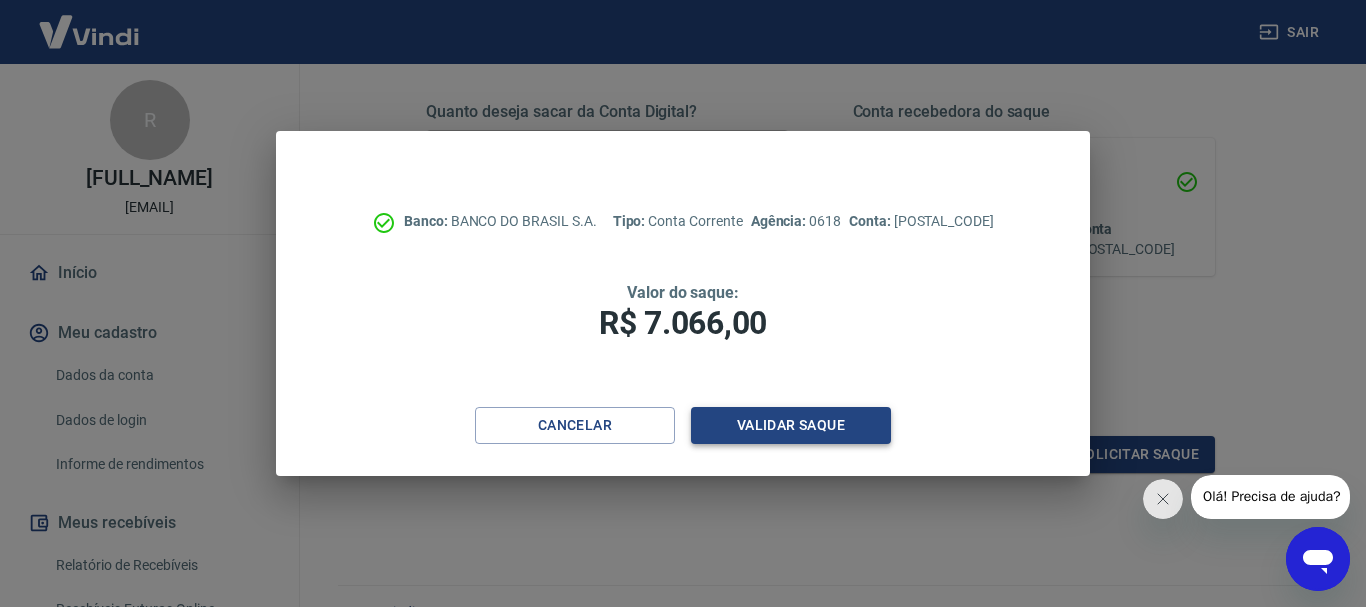 click on "Validar saque" at bounding box center [791, 425] 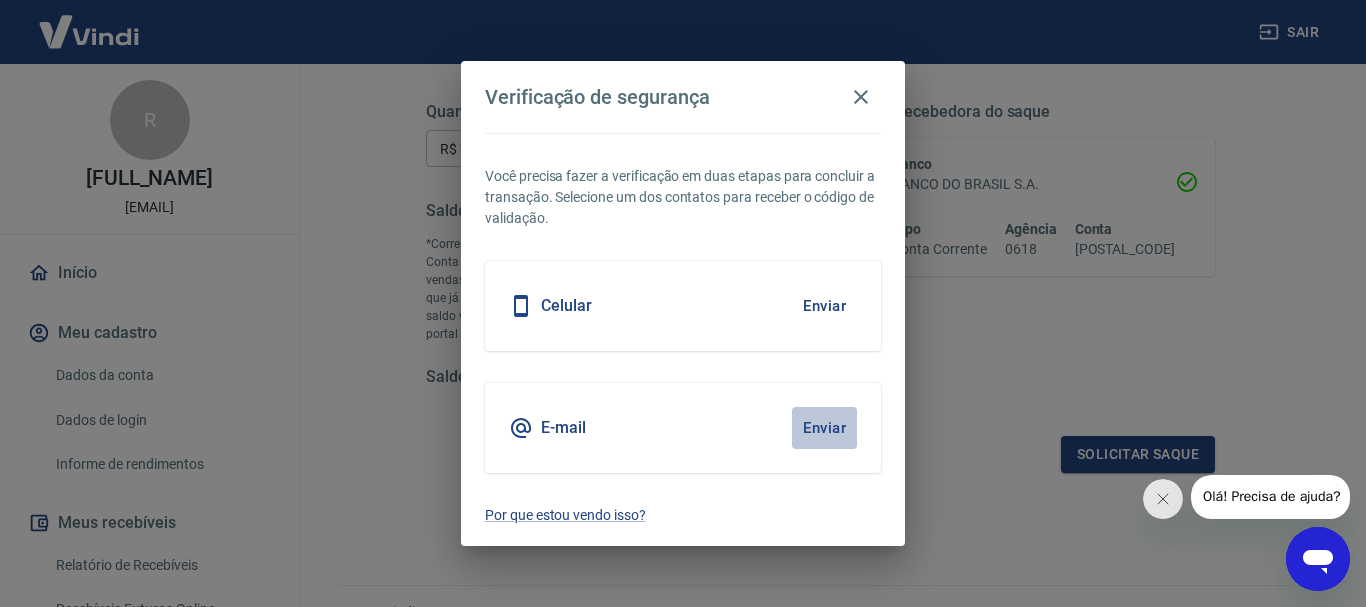 click on "Enviar" at bounding box center (824, 428) 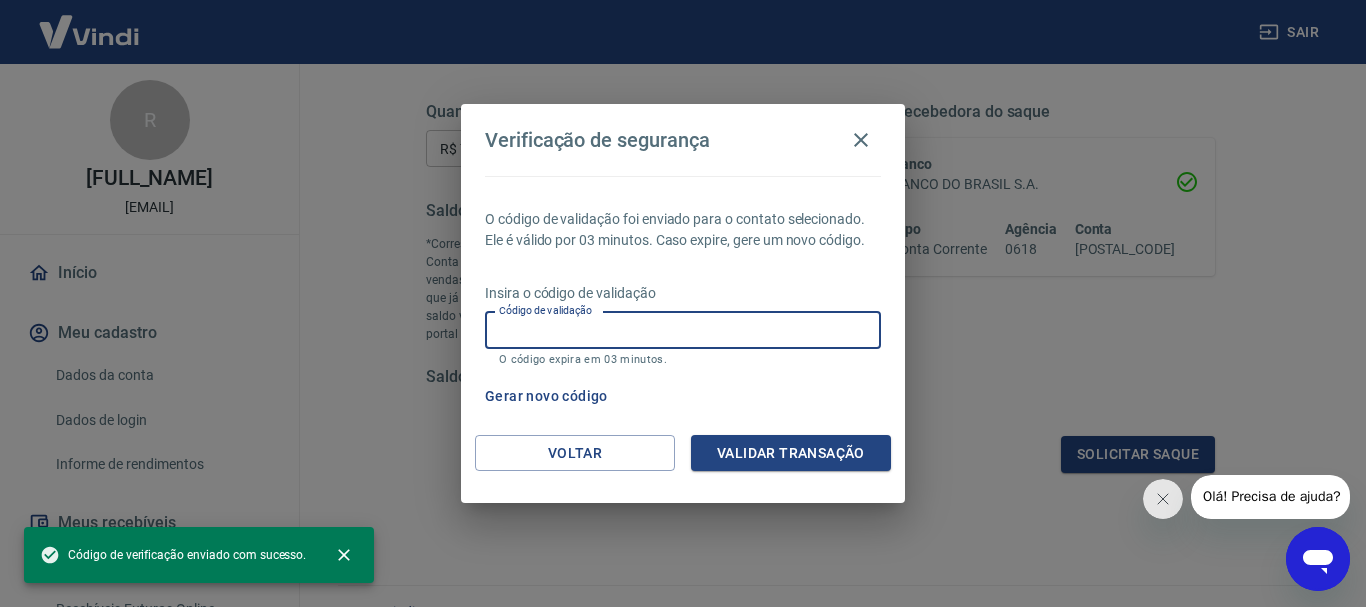 paste on "[VERIFICATION_CODE]" 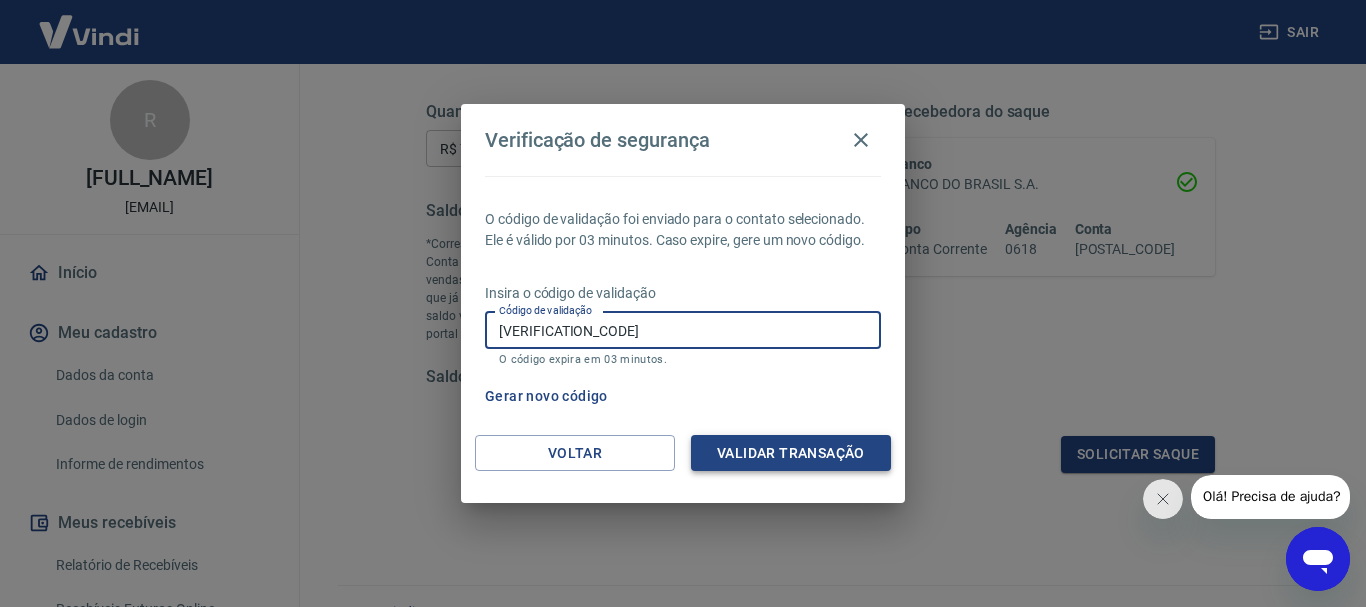 type on "[VERIFICATION_CODE]" 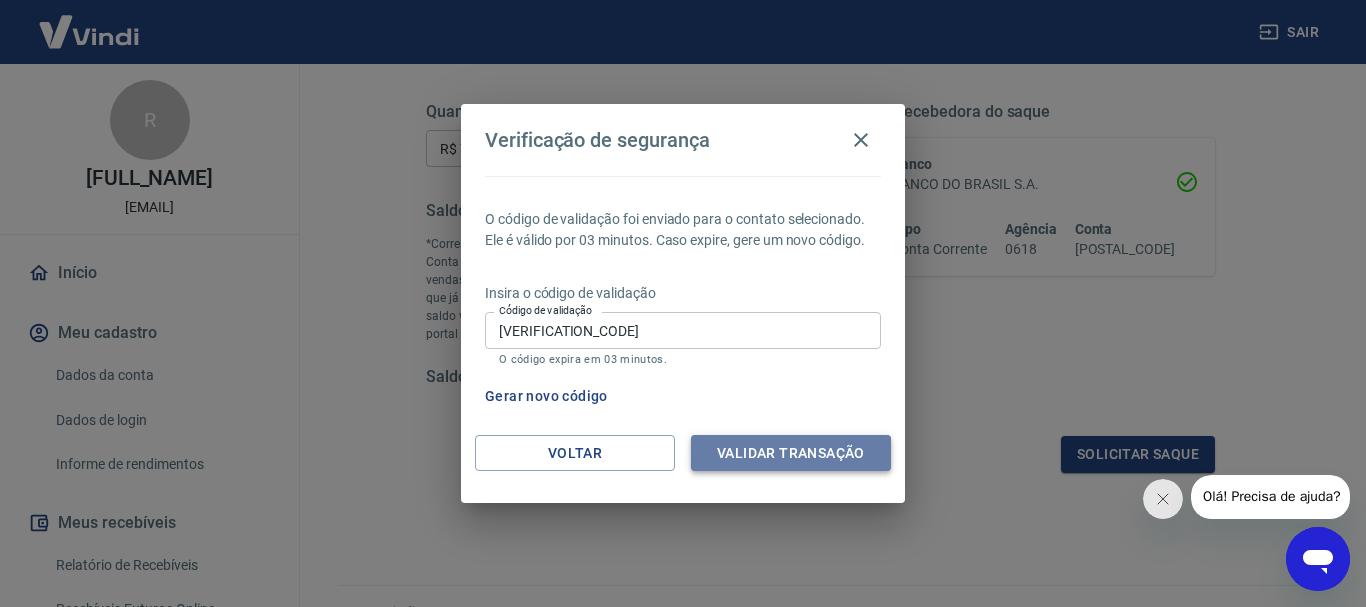 click on "Validar transação" at bounding box center (791, 453) 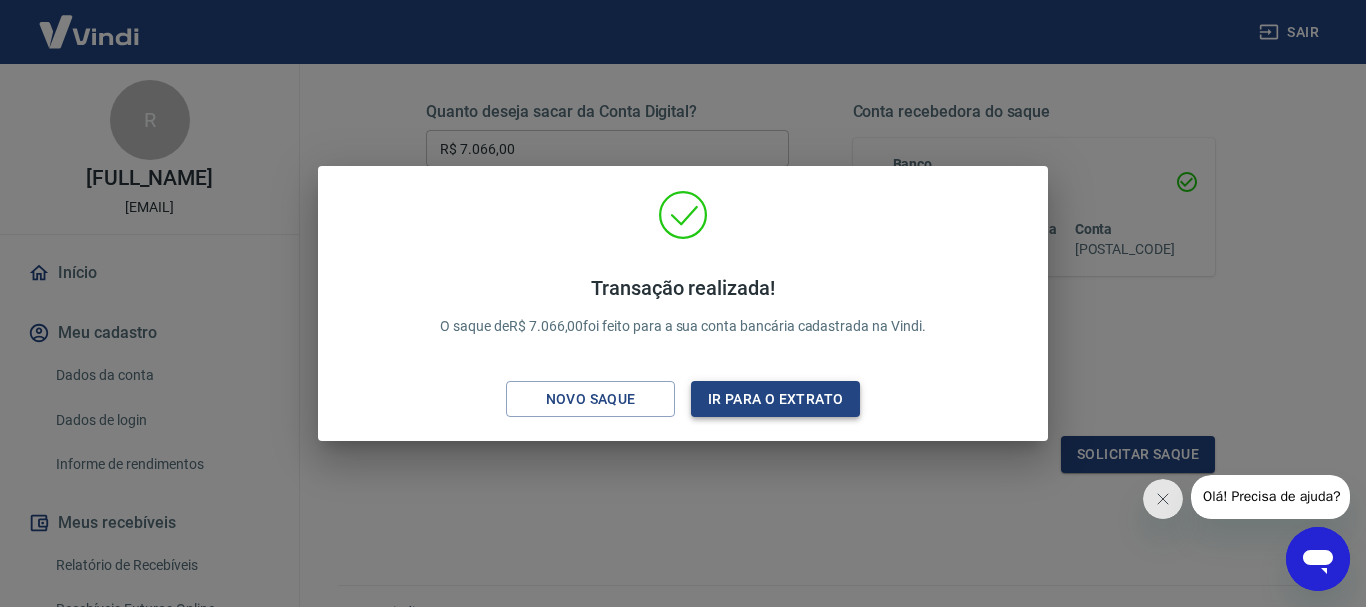 click on "Ir para o extrato" at bounding box center [775, 399] 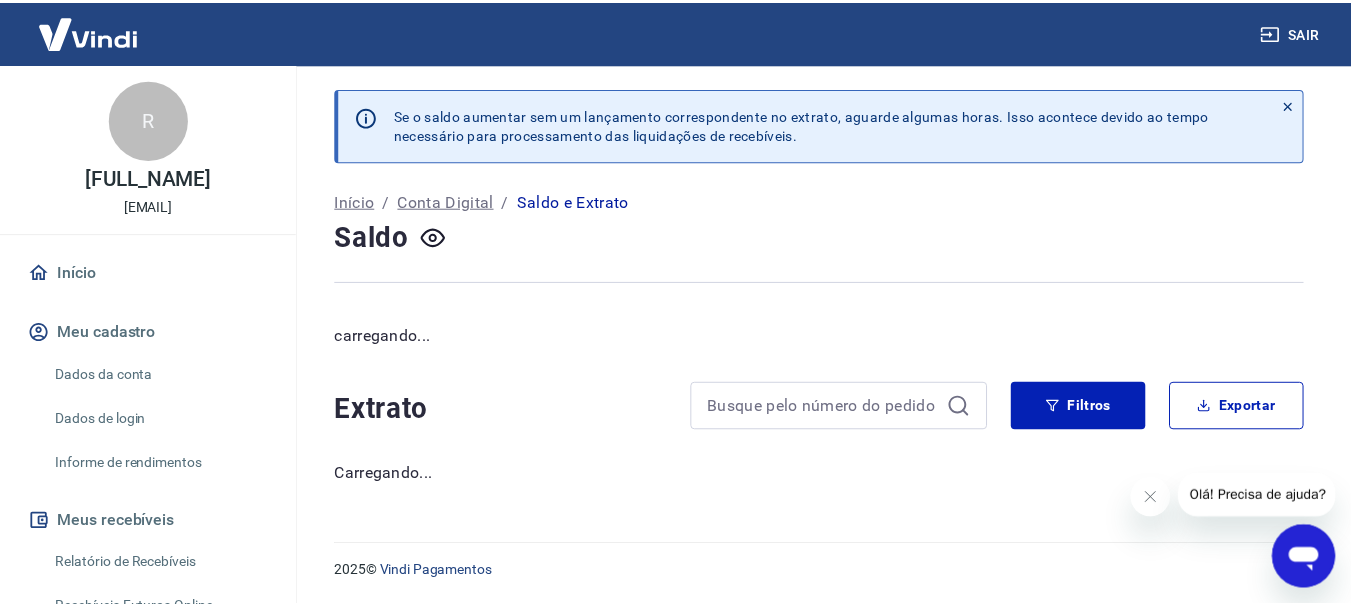 scroll, scrollTop: 0, scrollLeft: 0, axis: both 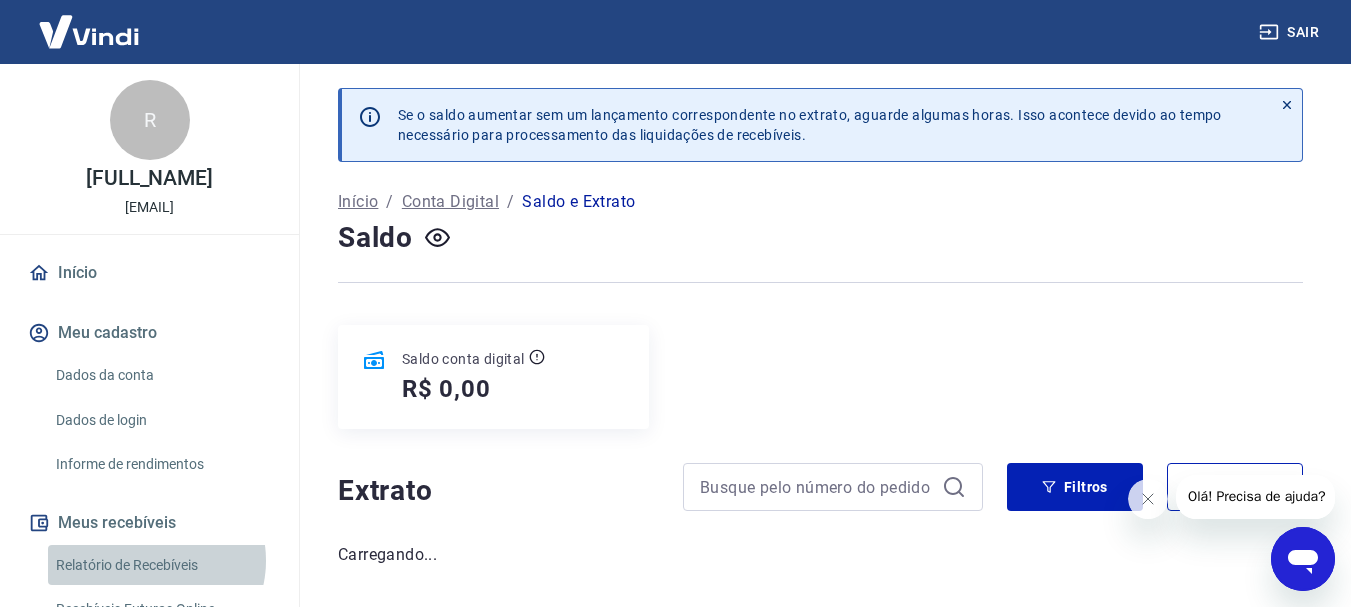 click on "Relatório de Recebíveis" at bounding box center (161, 565) 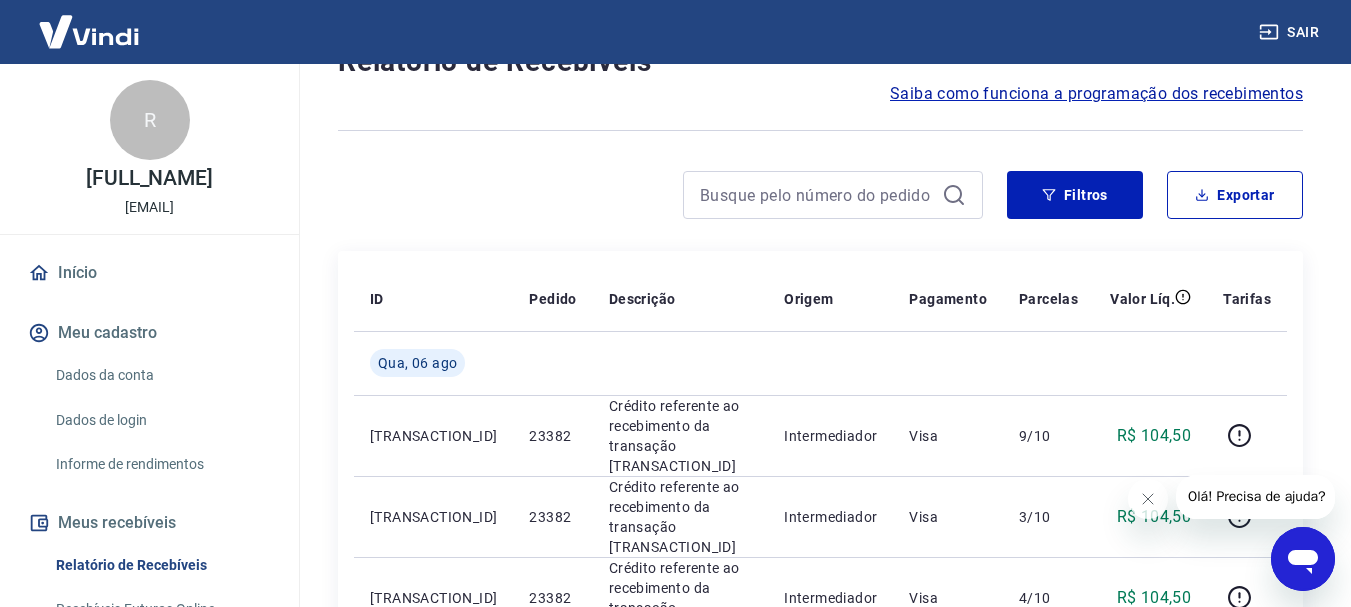 scroll, scrollTop: 96, scrollLeft: 0, axis: vertical 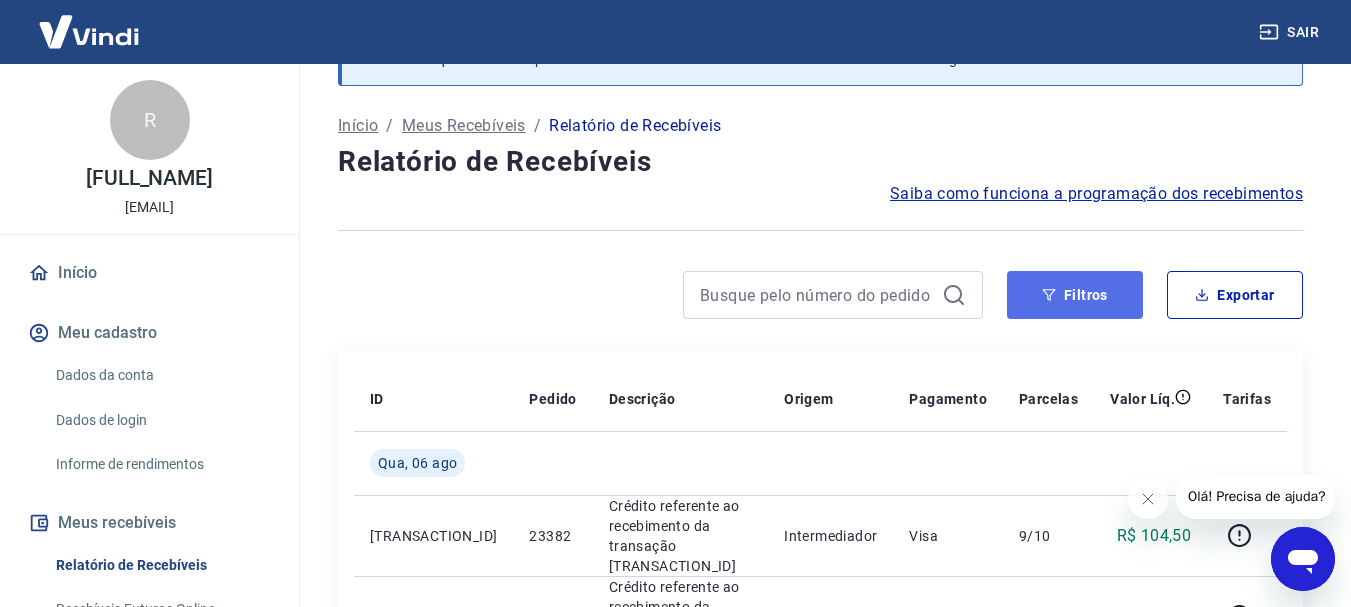 click on "Filtros" at bounding box center (1075, 295) 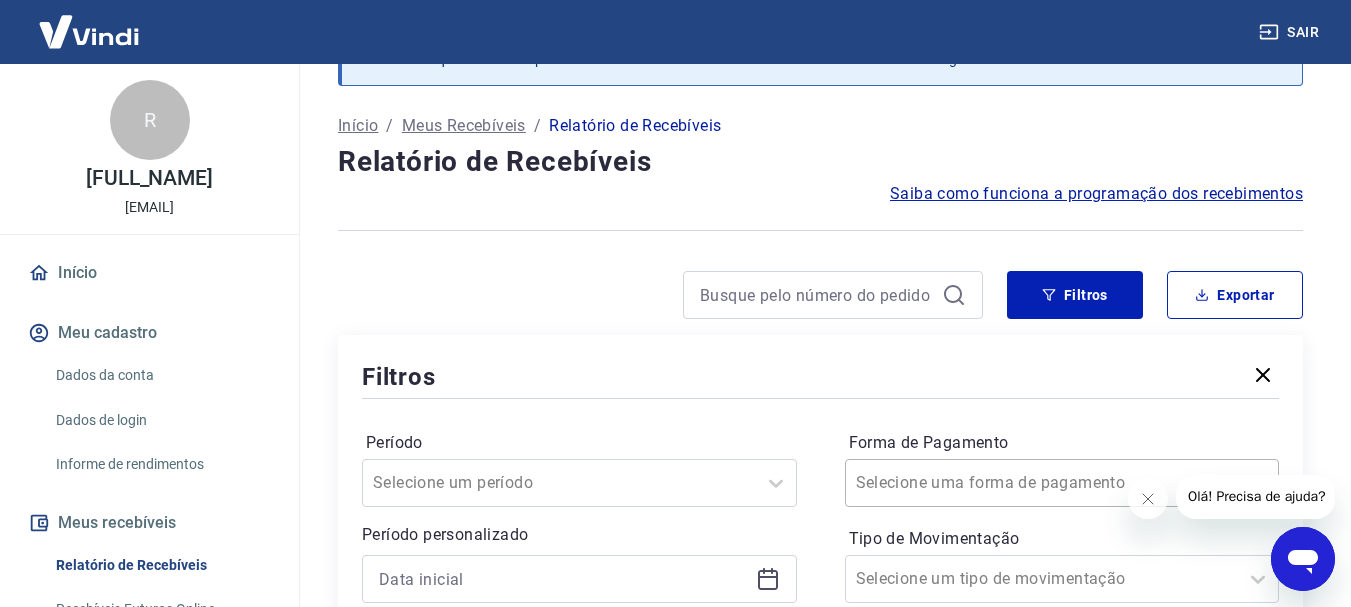 scroll, scrollTop: 244, scrollLeft: 0, axis: vertical 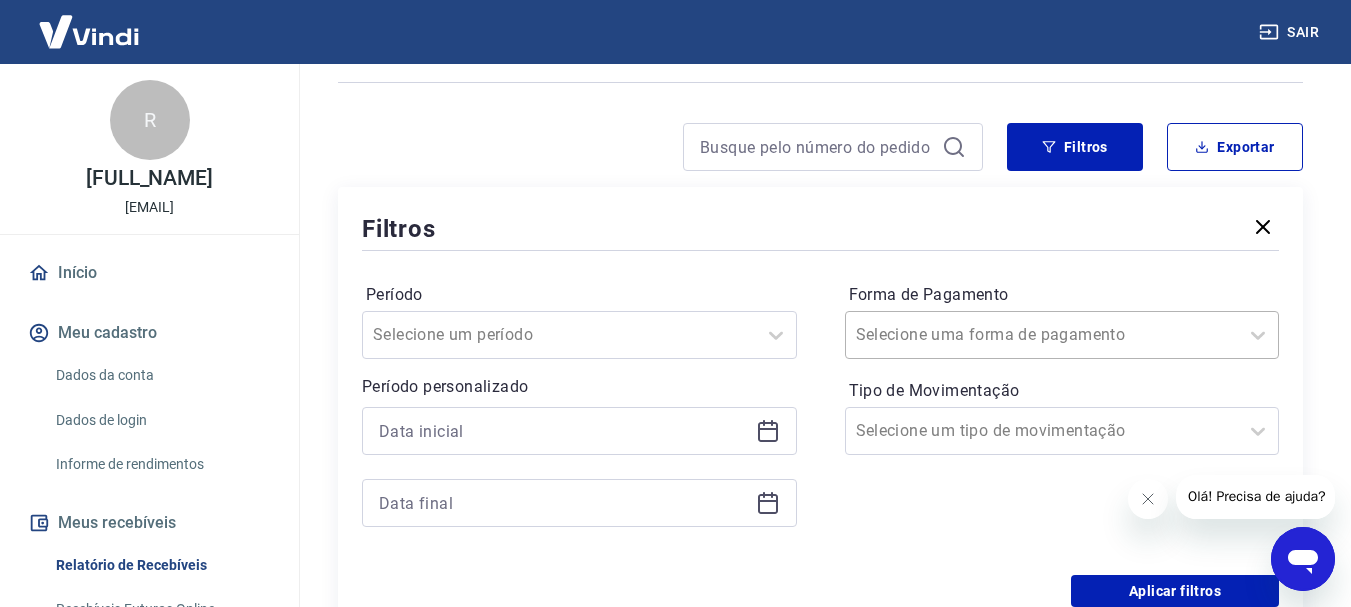 click on "Selecione uma forma de pagamento" at bounding box center [1062, 335] 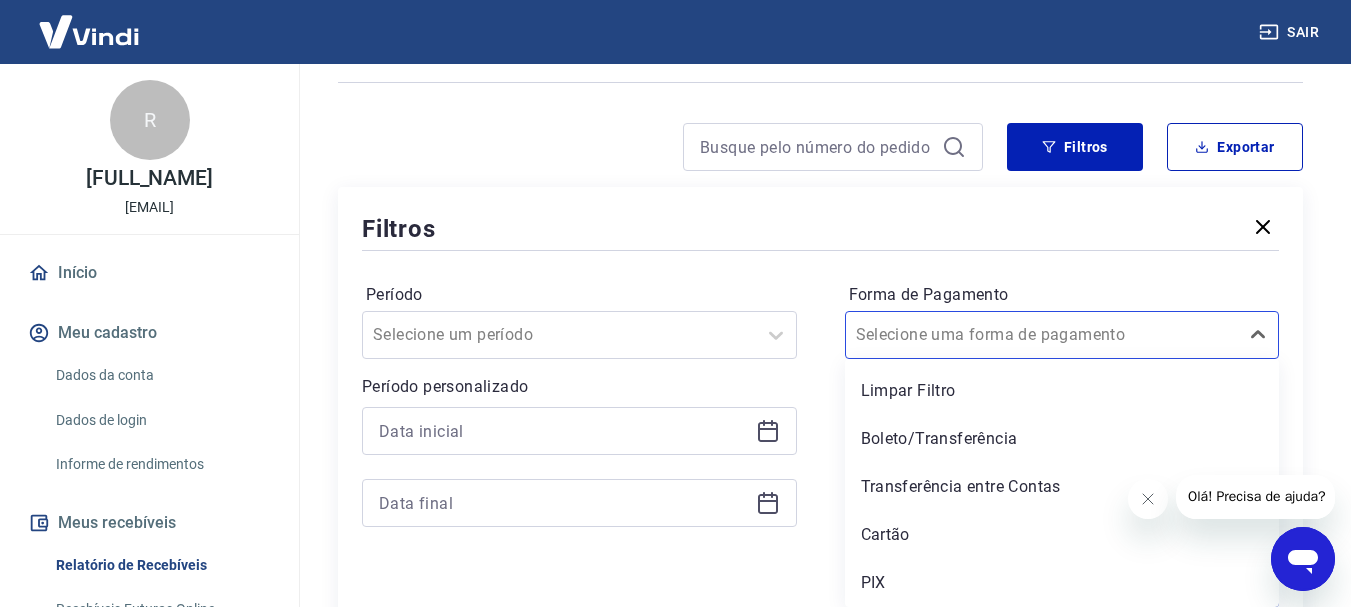 click on "Cartão" at bounding box center (1062, 535) 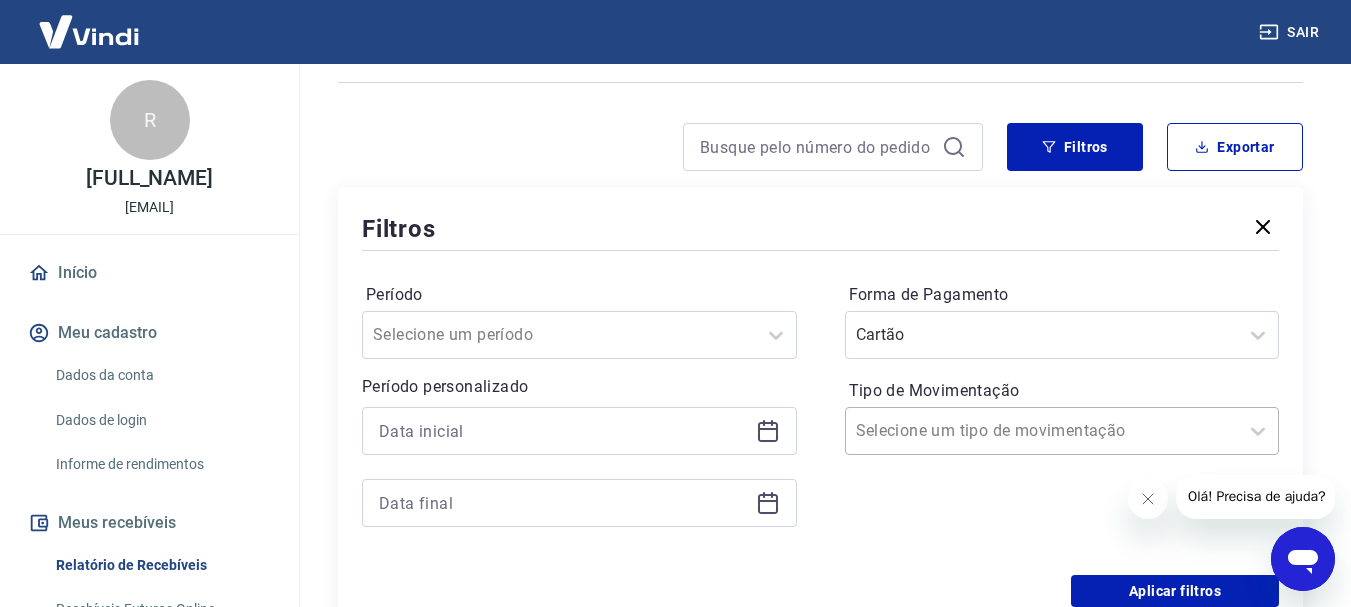 click on "Selecione um tipo de movimentação" at bounding box center [1042, 431] 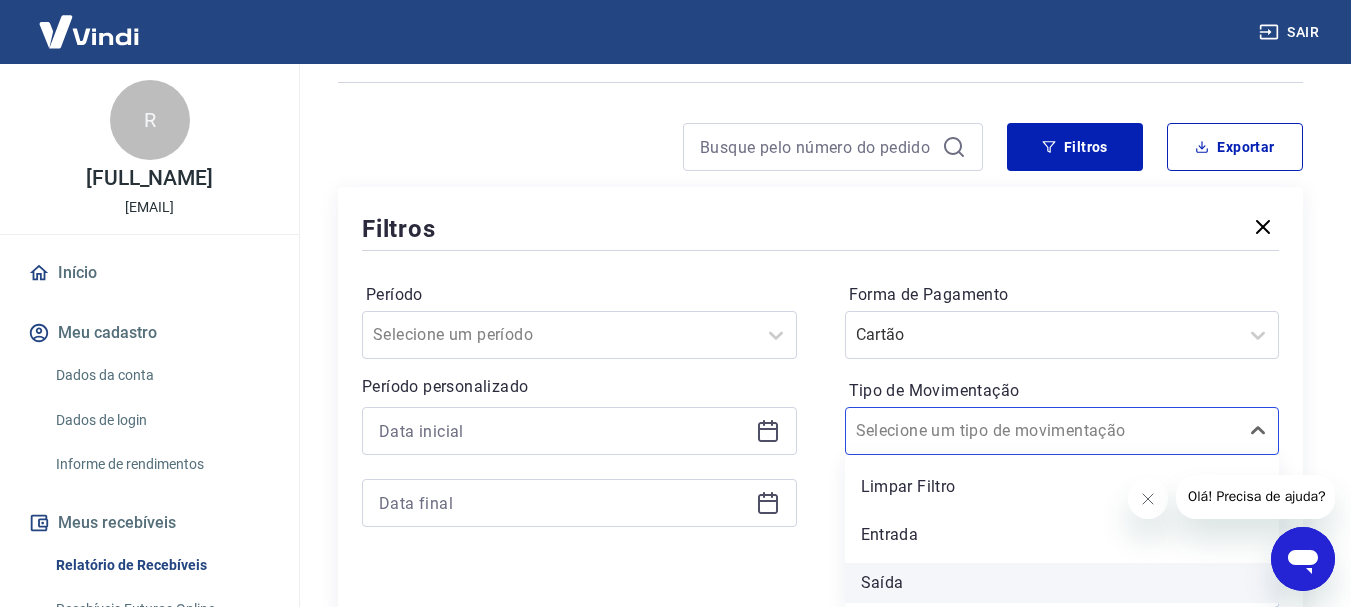 click on "Saída" at bounding box center (1062, 583) 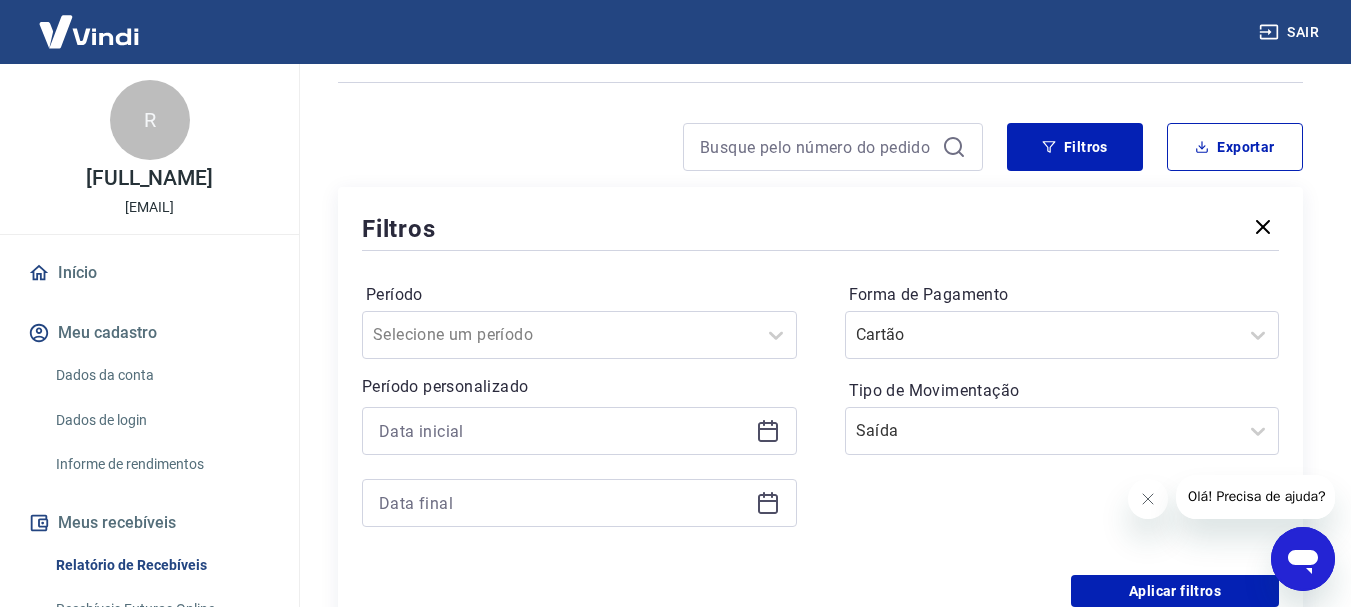 scroll, scrollTop: 444, scrollLeft: 0, axis: vertical 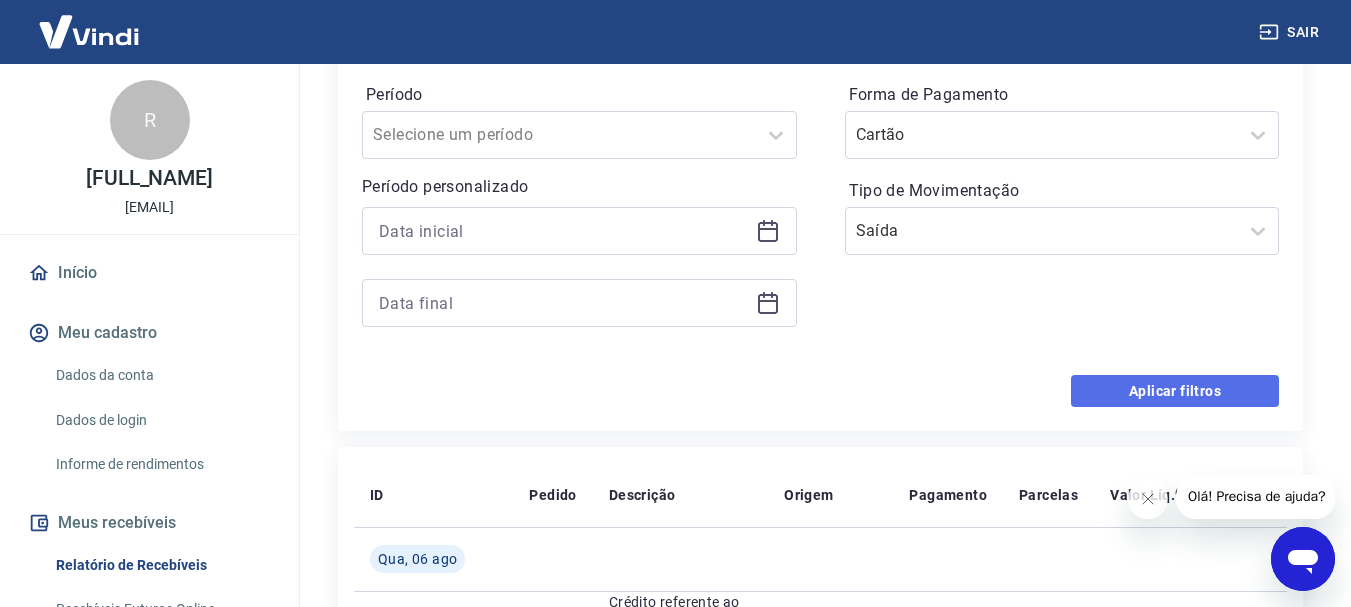 click on "Aplicar filtros" at bounding box center (1175, 391) 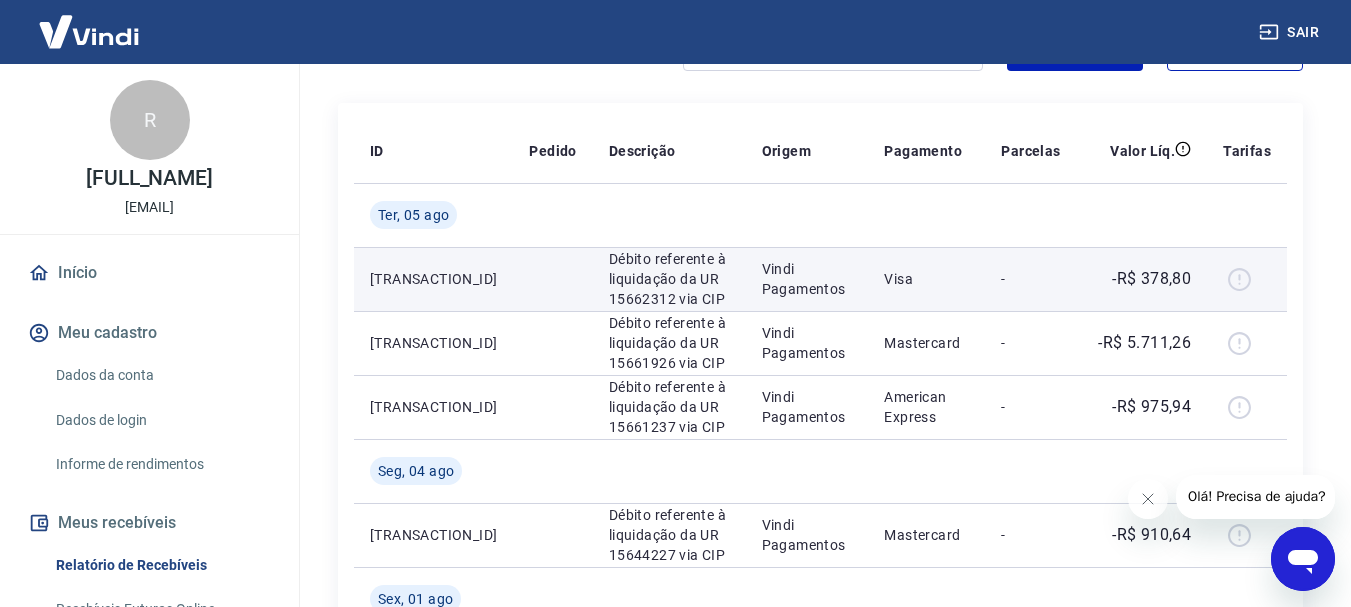 scroll, scrollTop: 144, scrollLeft: 0, axis: vertical 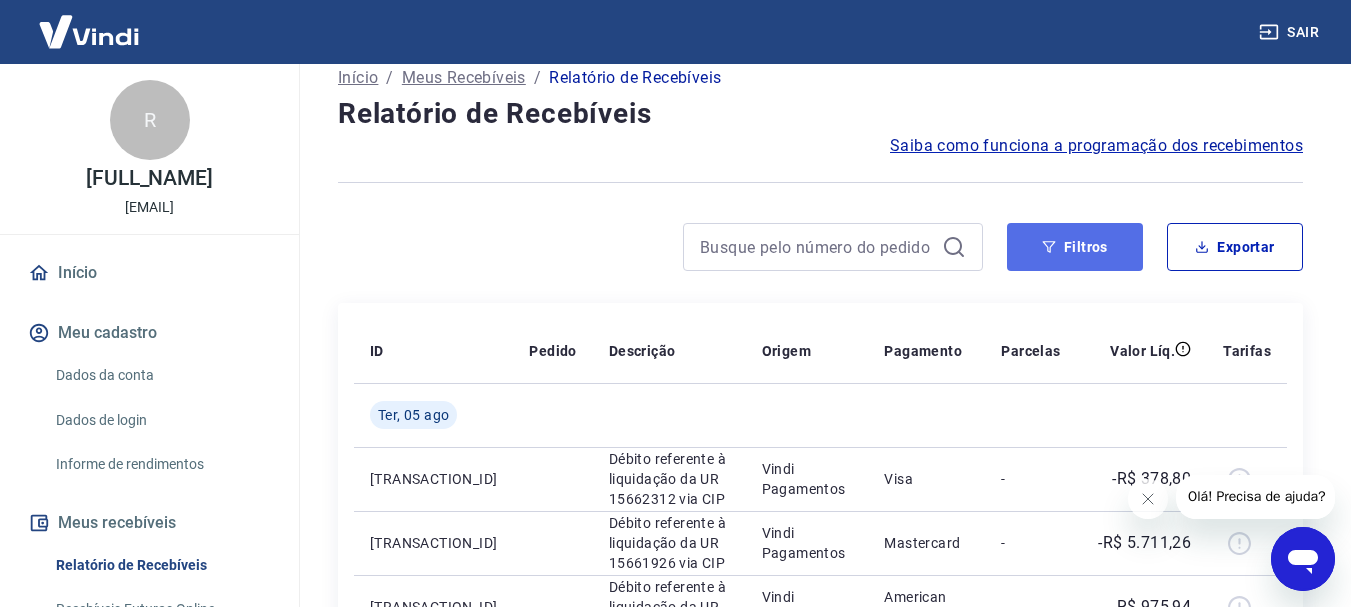 click on "Filtros" at bounding box center (1075, 247) 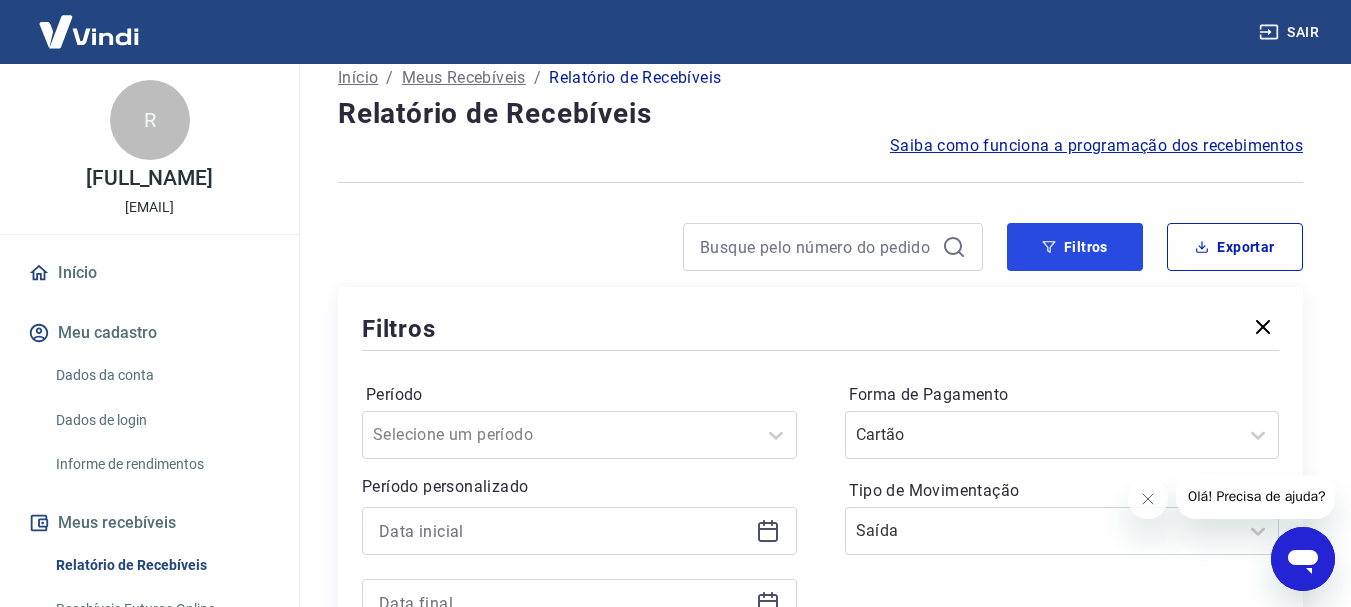 scroll, scrollTop: 344, scrollLeft: 0, axis: vertical 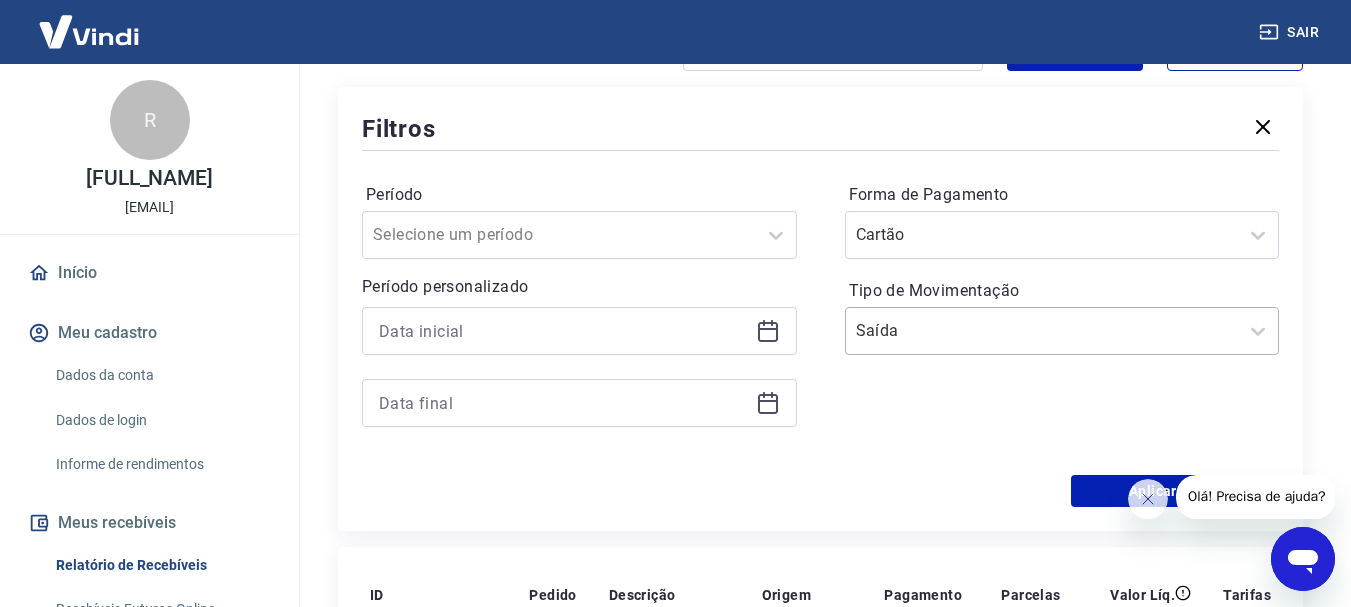 click on "Tipo de Movimentação" at bounding box center [957, 331] 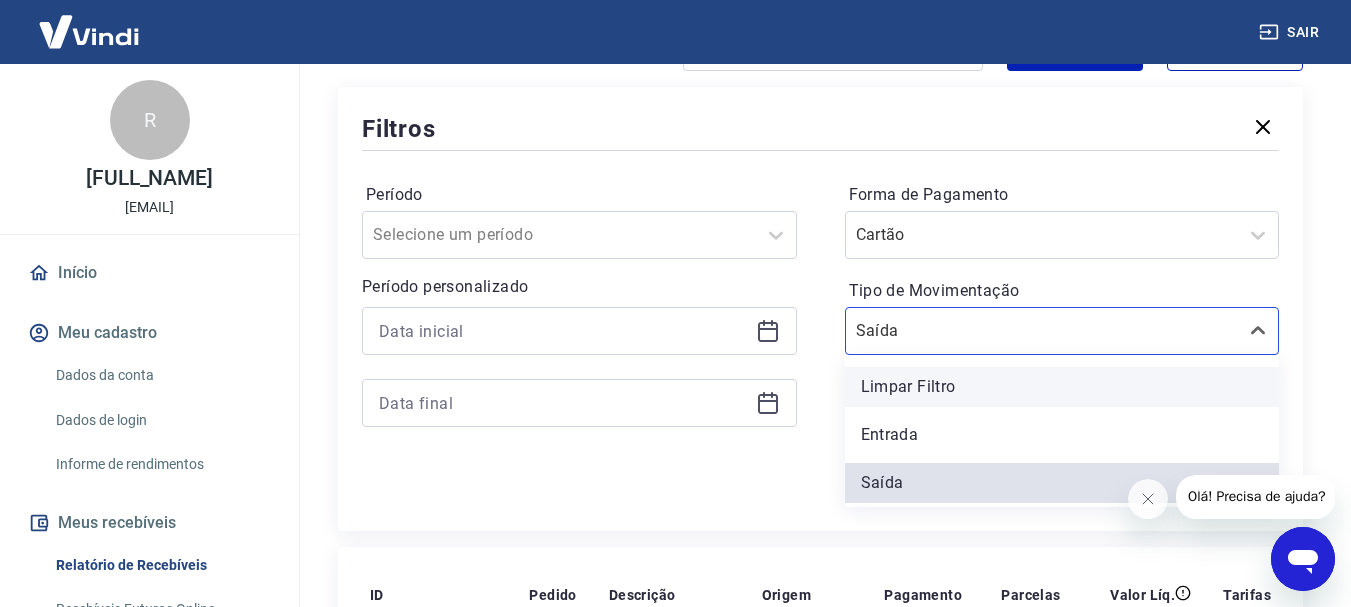 click on "Limpar Filtro" at bounding box center (1062, 387) 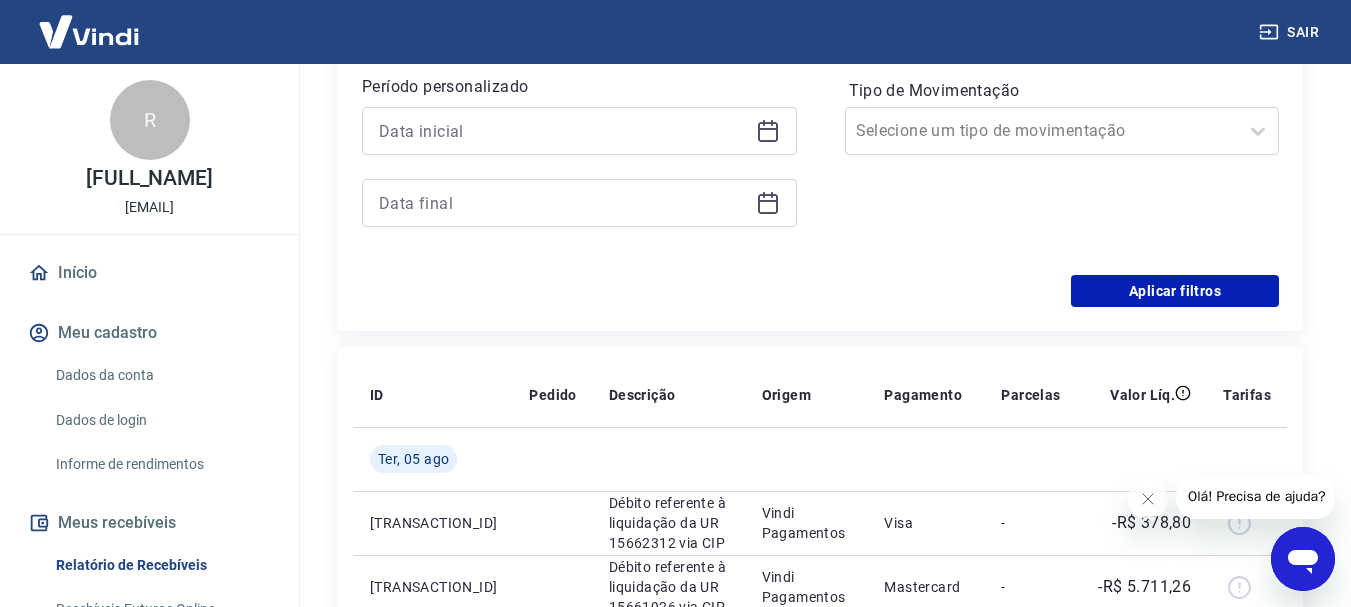 scroll, scrollTop: 644, scrollLeft: 0, axis: vertical 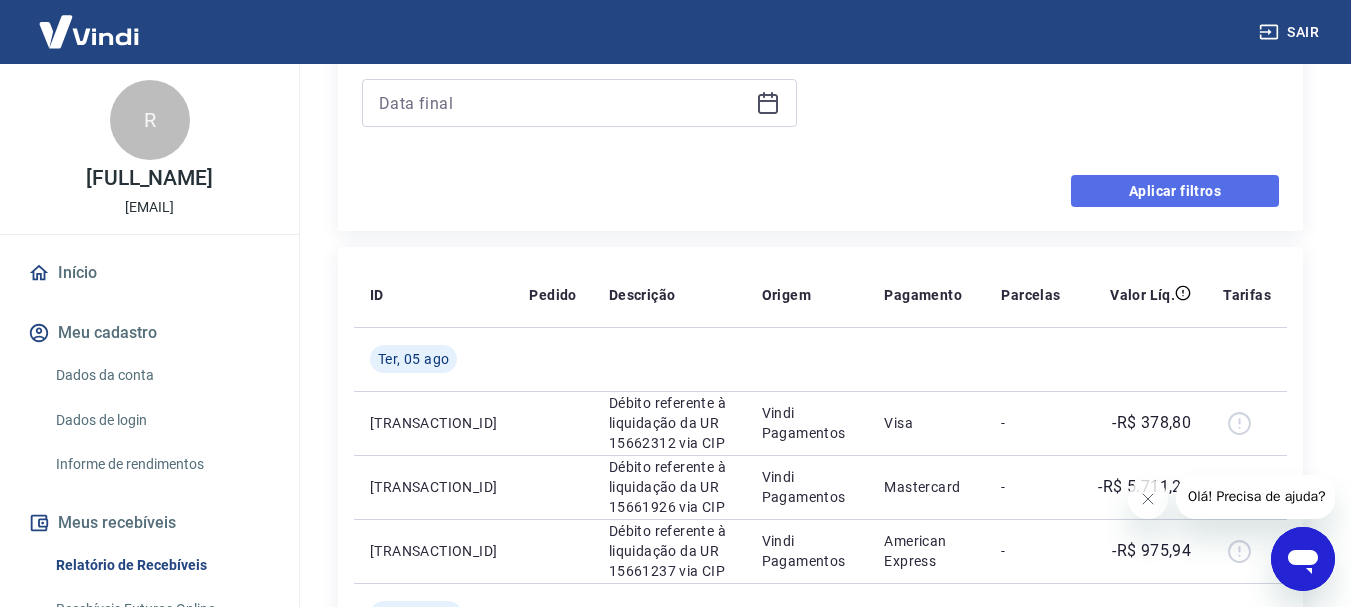 click on "Aplicar filtros" at bounding box center [1175, 191] 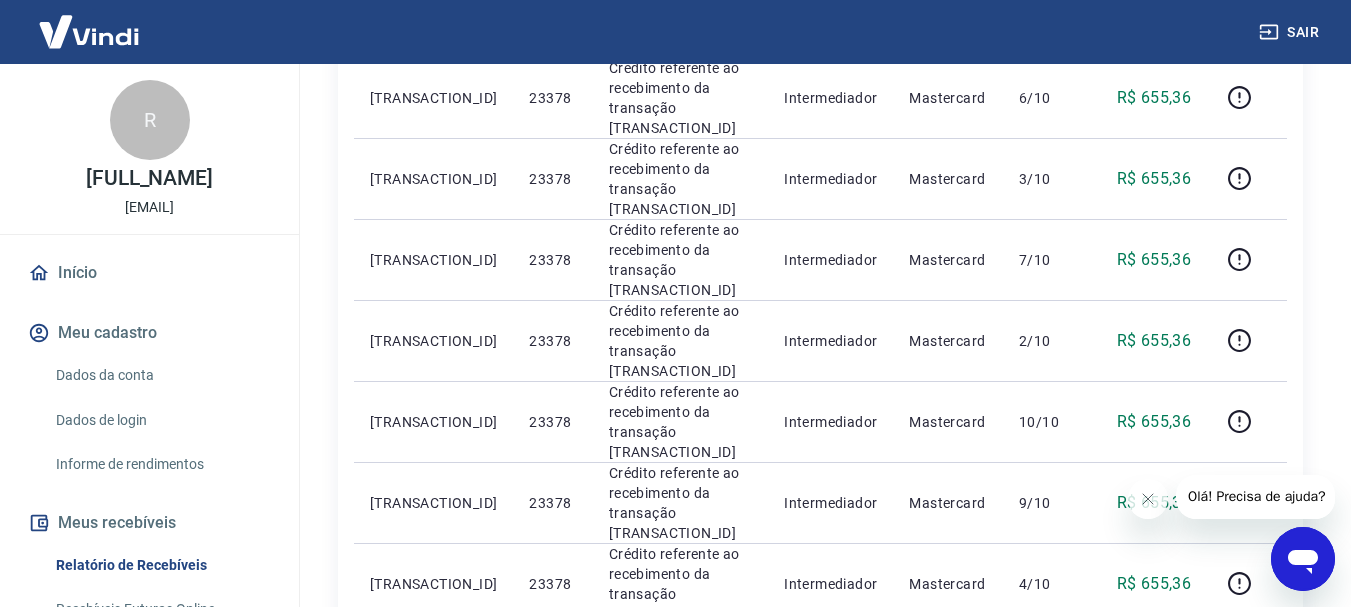 scroll, scrollTop: 1544, scrollLeft: 0, axis: vertical 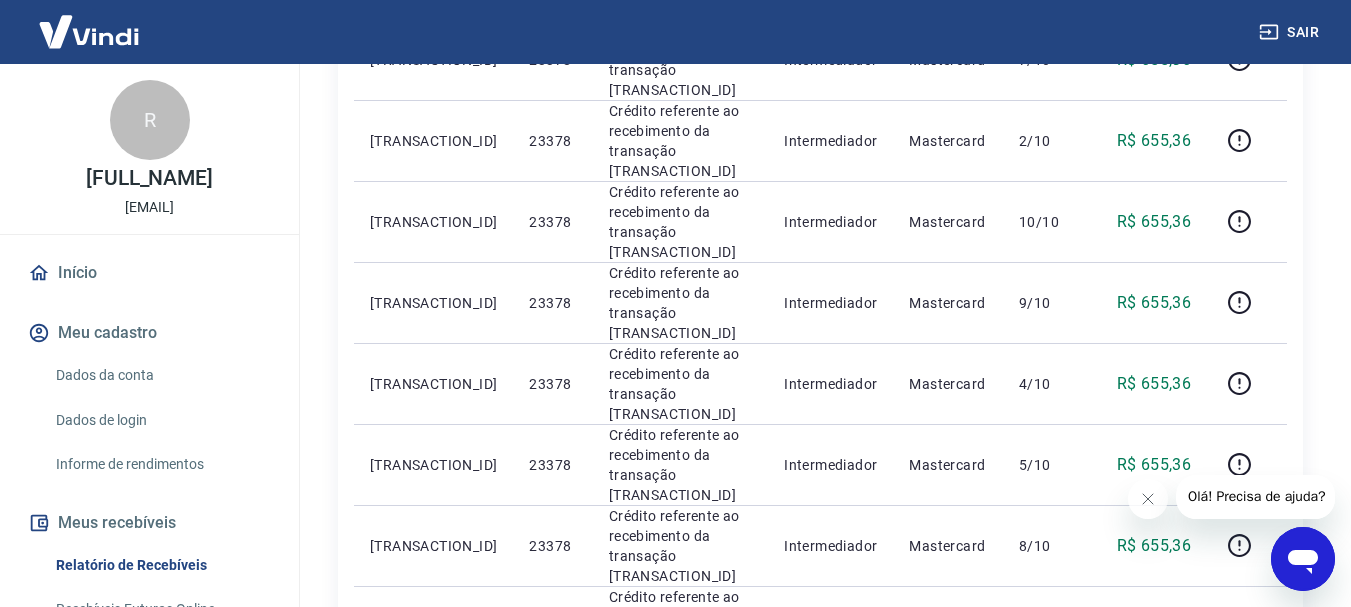 drag, startPoint x: 1257, startPoint y: 383, endPoint x: 1116, endPoint y: 329, distance: 150.98676 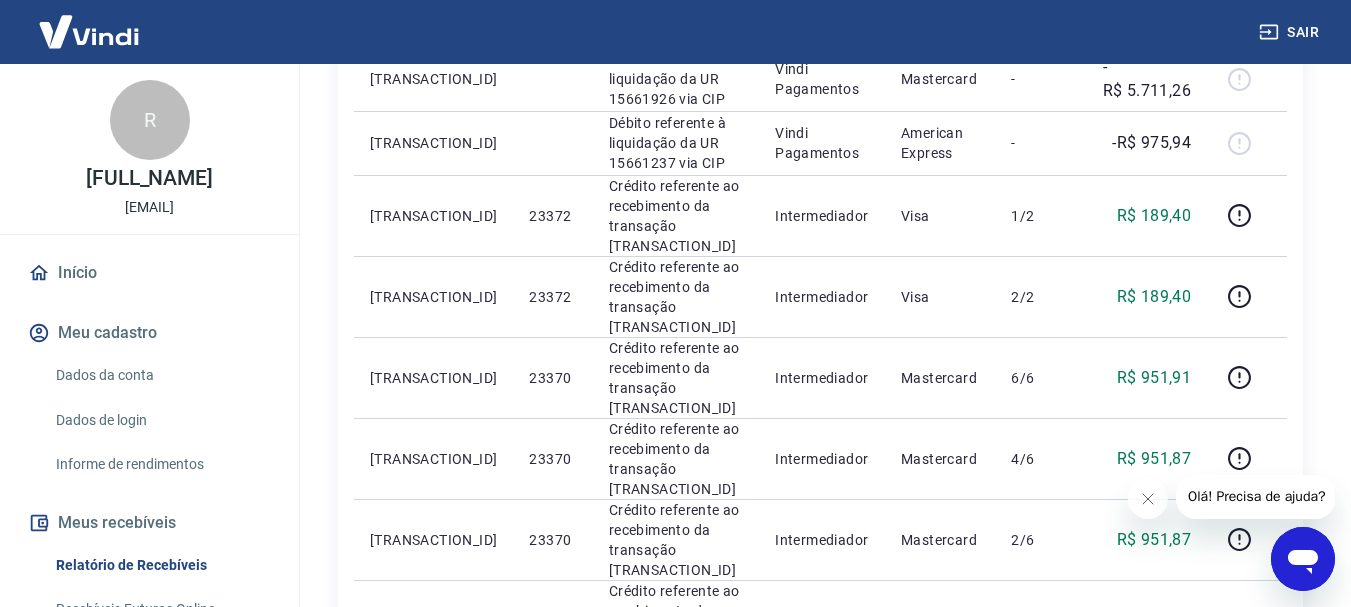 scroll, scrollTop: 508, scrollLeft: 0, axis: vertical 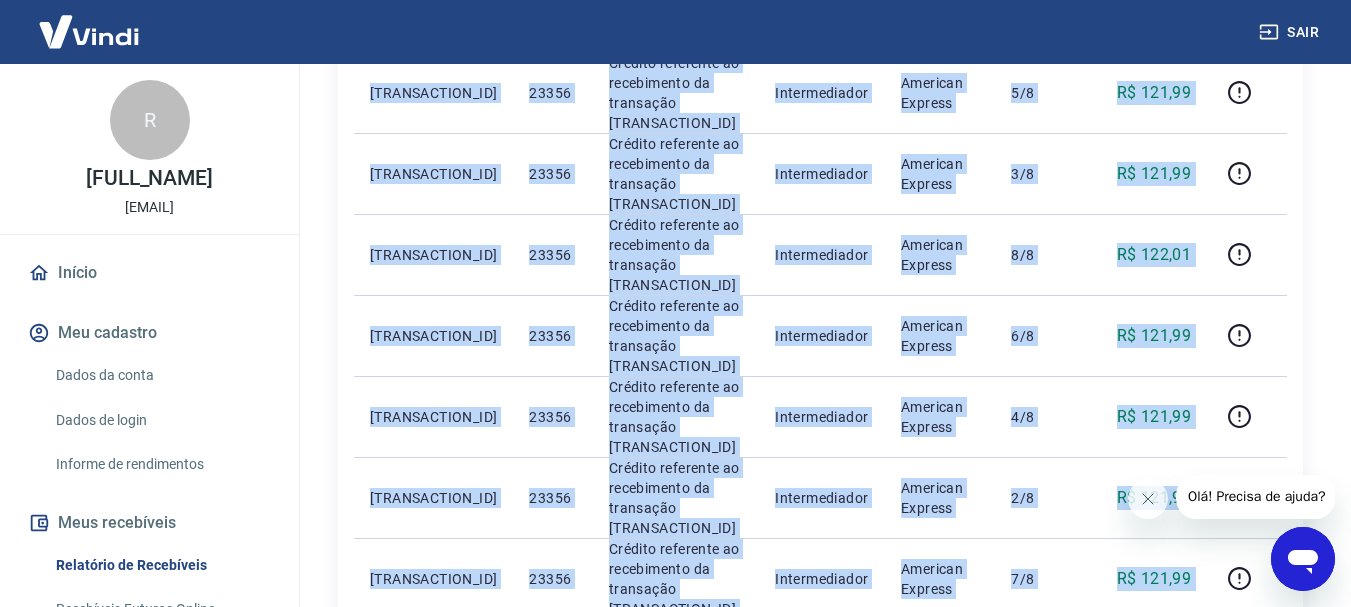 drag, startPoint x: 361, startPoint y: 301, endPoint x: 1201, endPoint y: 369, distance: 842.74786 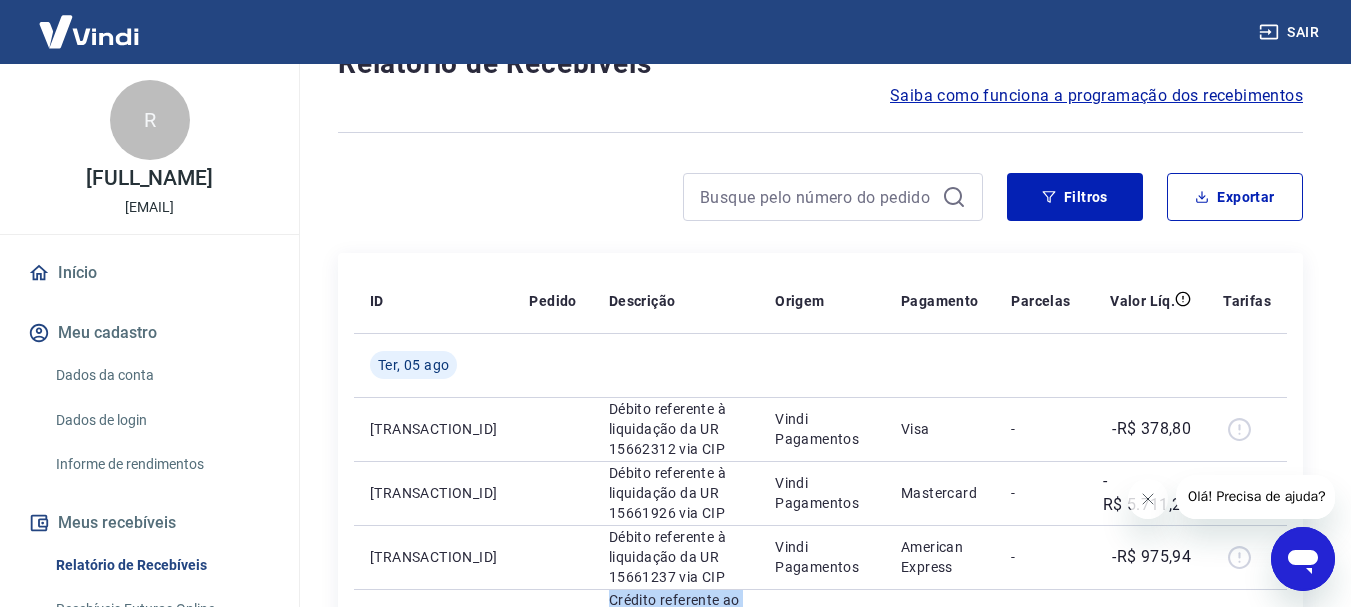 scroll, scrollTop: 182, scrollLeft: 0, axis: vertical 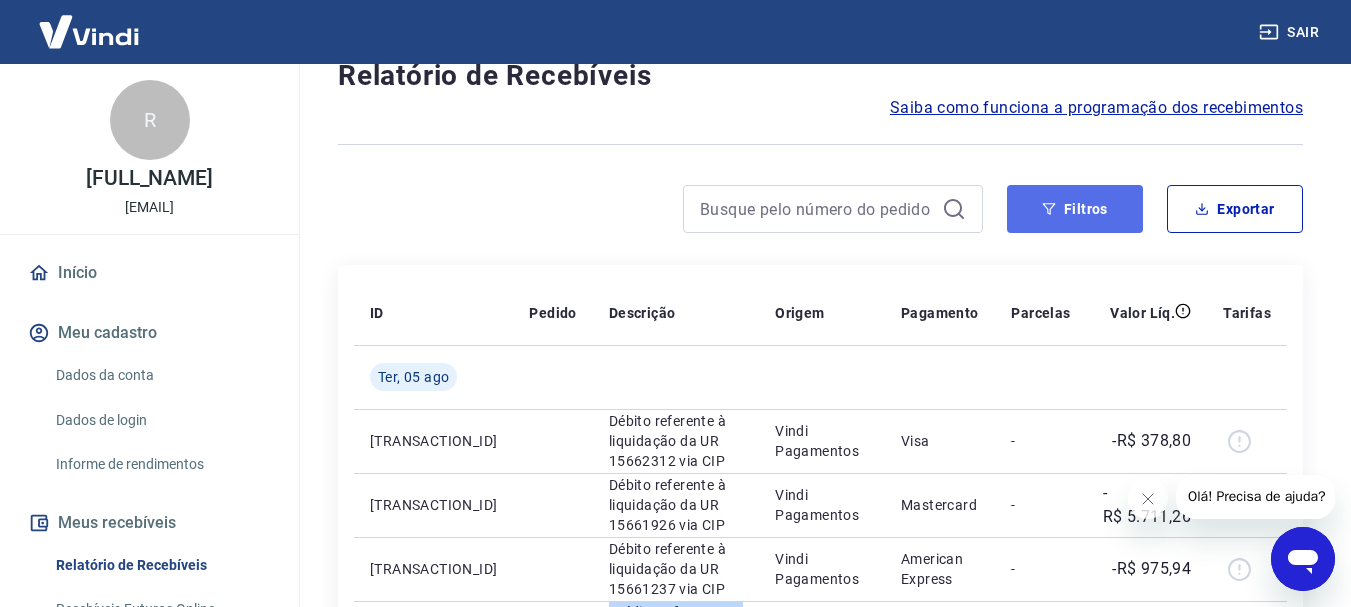 click on "Filtros" at bounding box center [1075, 209] 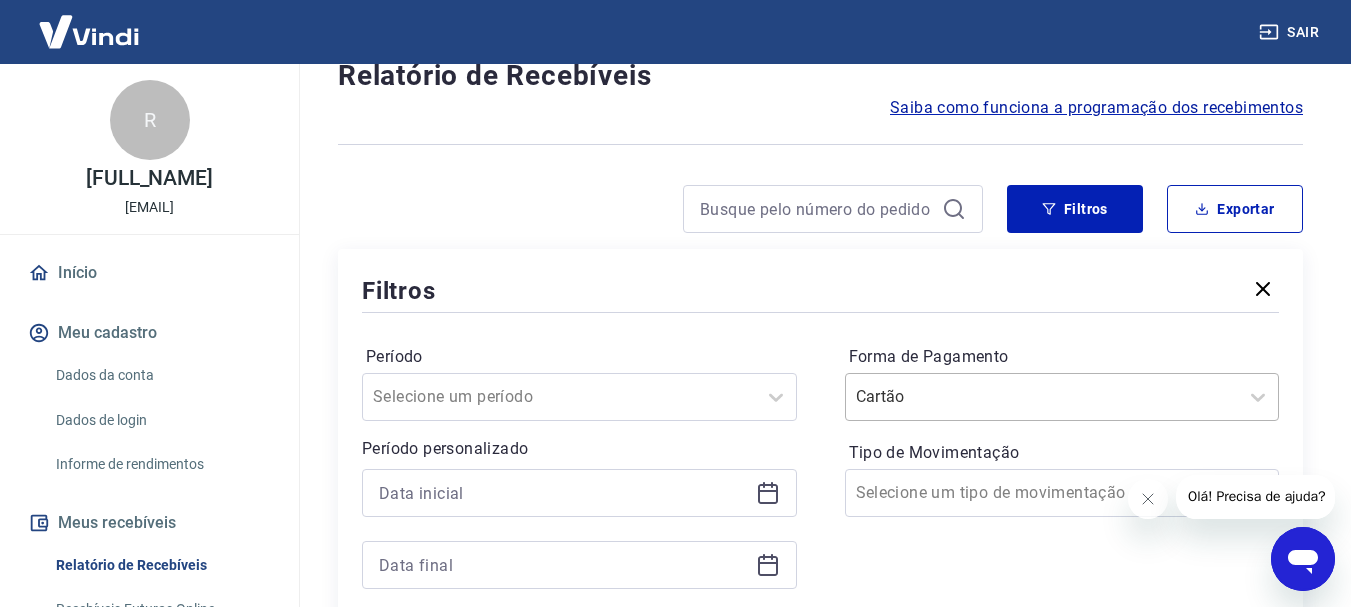 click on "Cartão" at bounding box center (1062, 397) 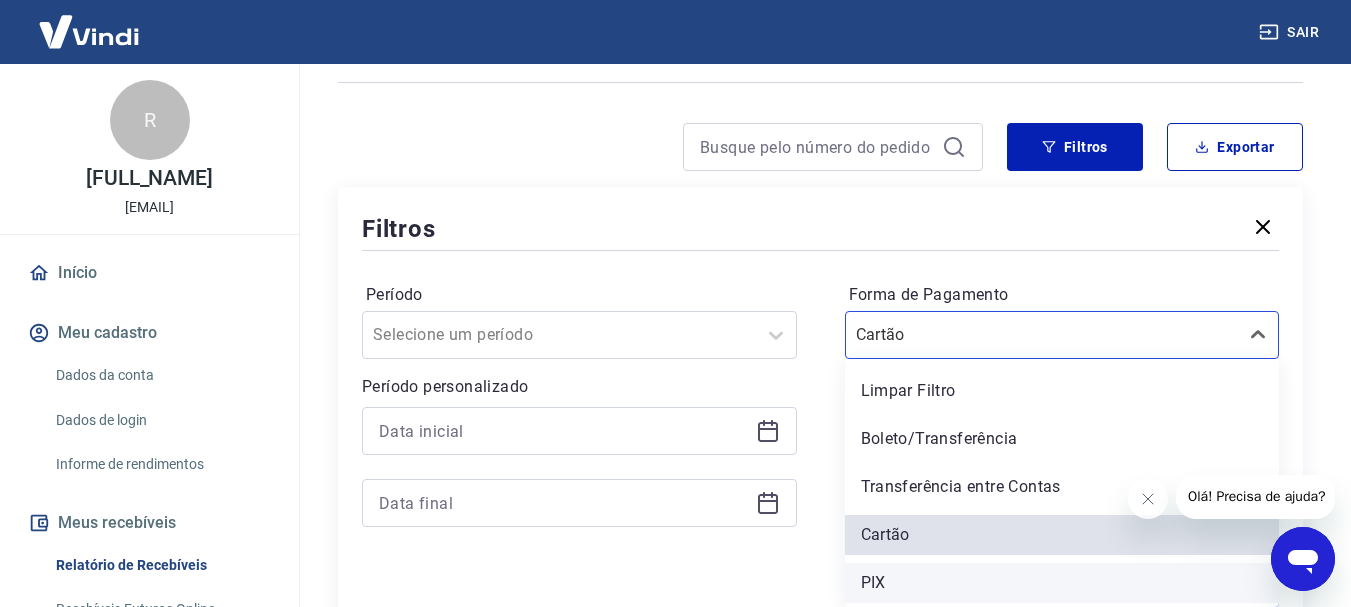 click on "PIX" at bounding box center [1062, 583] 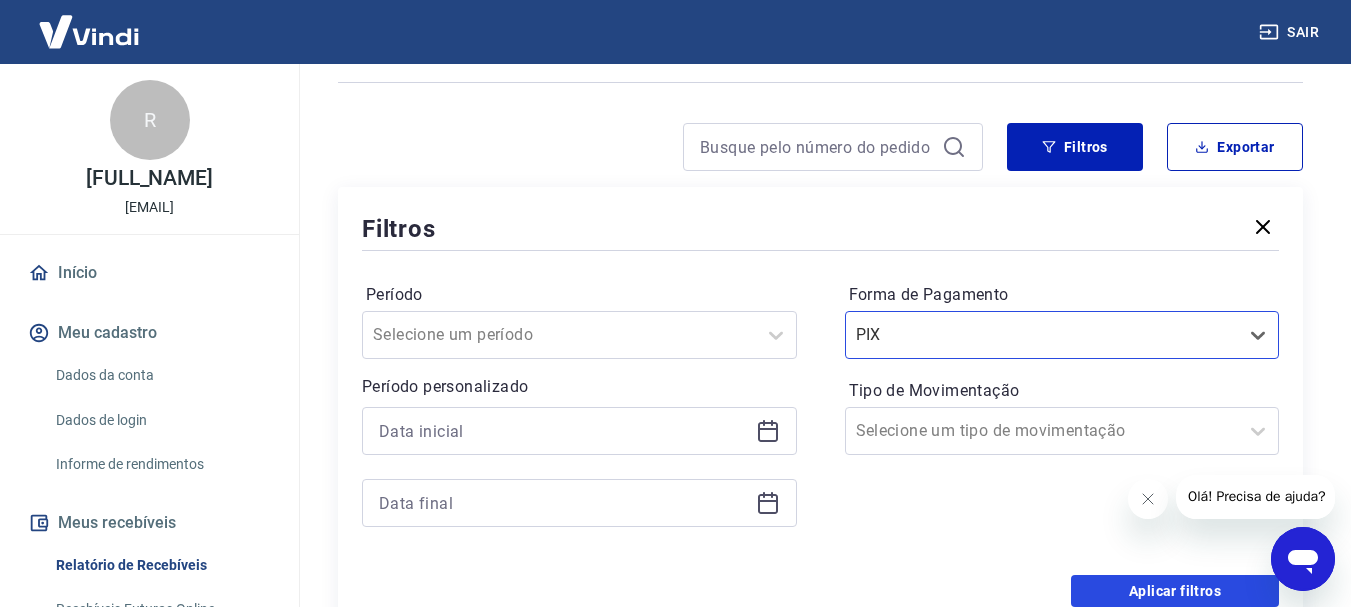 drag, startPoint x: 1212, startPoint y: 589, endPoint x: 479, endPoint y: 242, distance: 810.98584 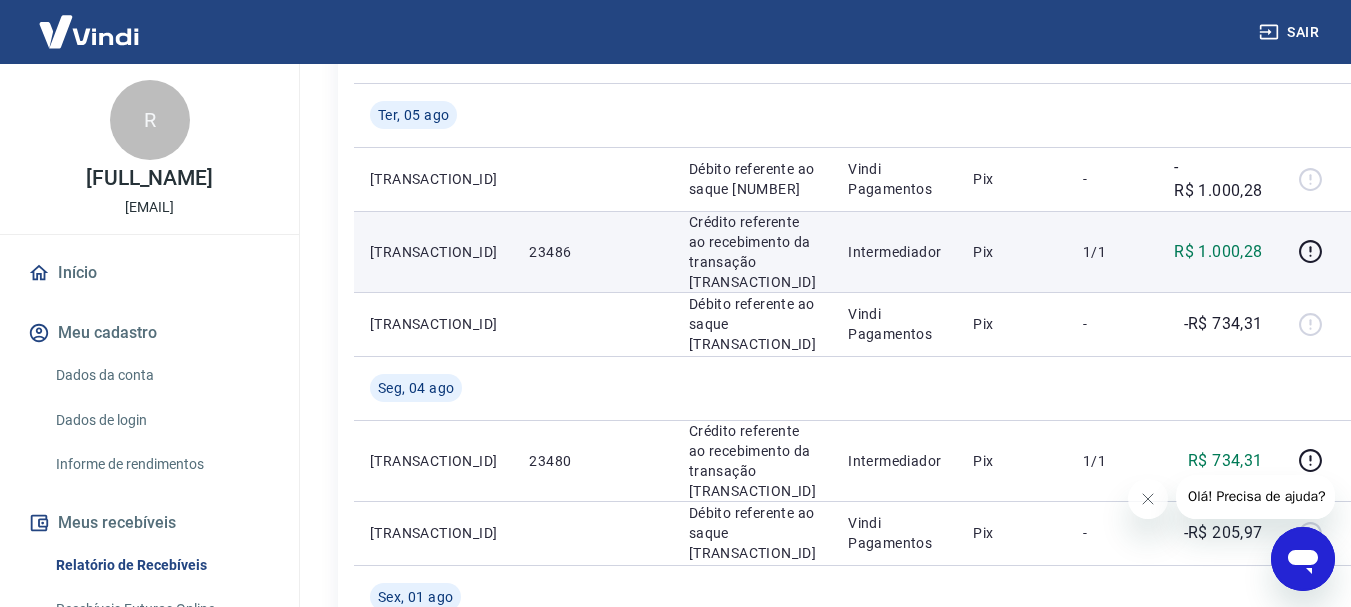 scroll, scrollTop: 544, scrollLeft: 0, axis: vertical 